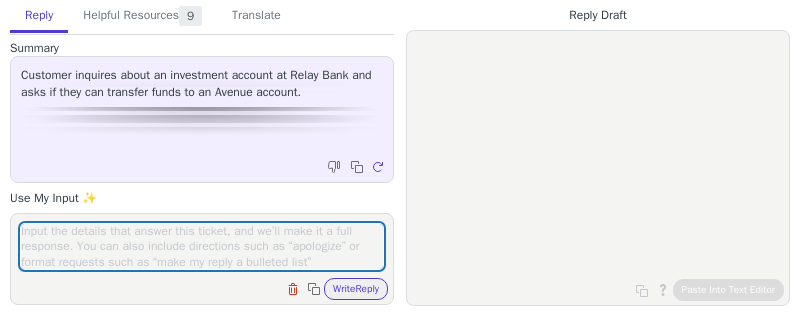 scroll, scrollTop: 0, scrollLeft: 0, axis: both 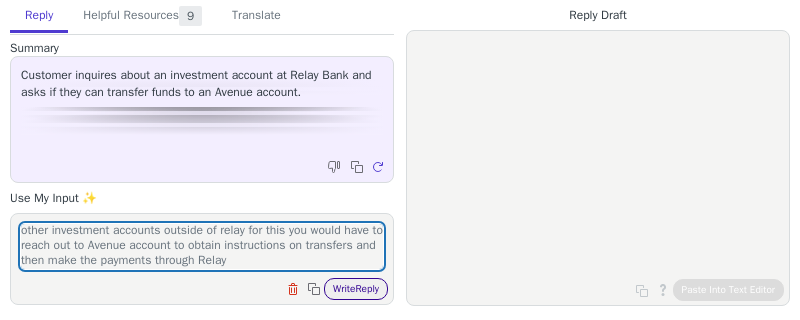 type on "improve:
Hi [FIRST], unfortunately we don't have any investment accounts currently with relay that being said you're free to make transfers to other investment accounts outside of relay for this you would have to reach out to Avenue account to obtain instructions on transfers and then make the payments through Relay" 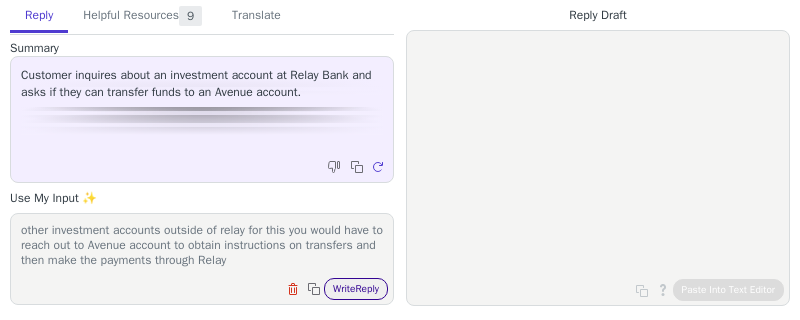 click on "Write  Reply" at bounding box center (356, 289) 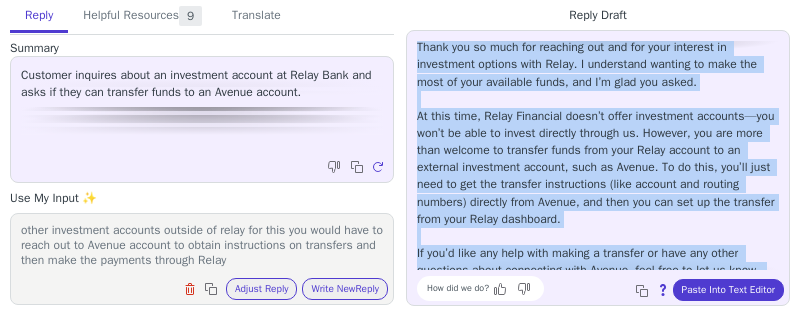 scroll, scrollTop: 62, scrollLeft: 0, axis: vertical 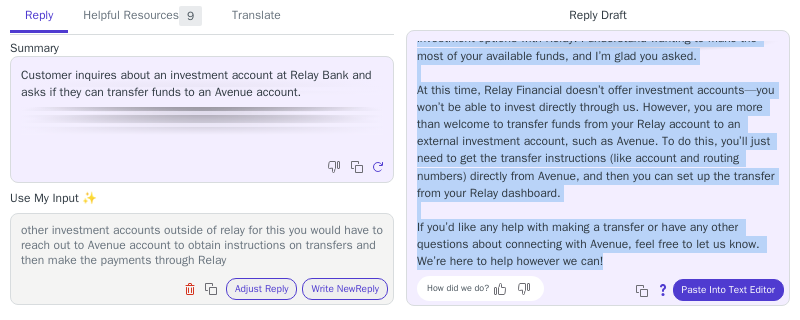 drag, startPoint x: 419, startPoint y: 50, endPoint x: 733, endPoint y: 266, distance: 381.11942 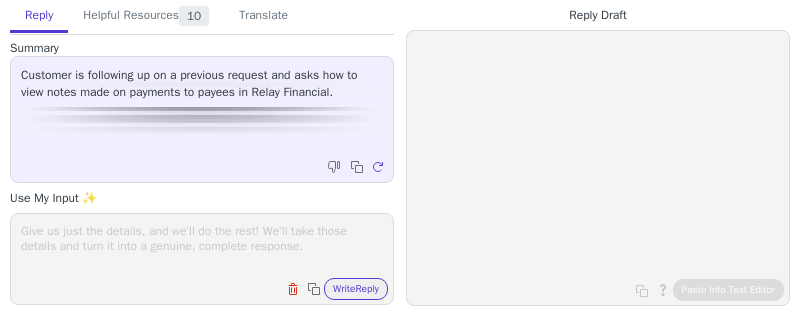 scroll, scrollTop: 0, scrollLeft: 0, axis: both 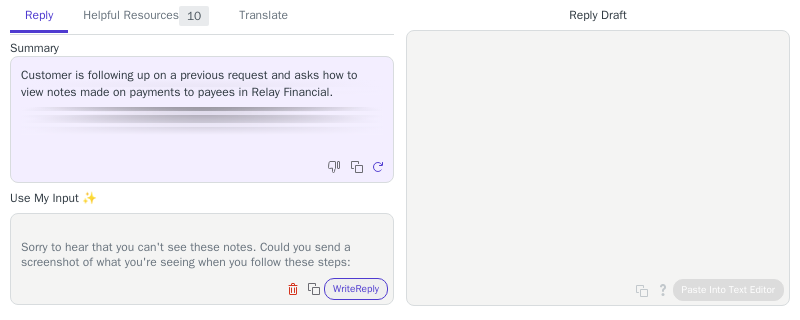paste on "Sign in to your Relay account.
Navigate to the Payments tab.
Look for the payment history or transaction list.
Find the specific ACH payment you are interested in.
Click on the transaction to view the details, including any notes or memos you added at the time of sending." 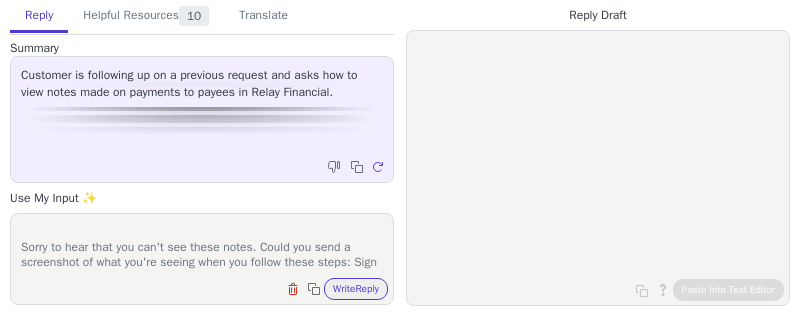 scroll, scrollTop: 108, scrollLeft: 0, axis: vertical 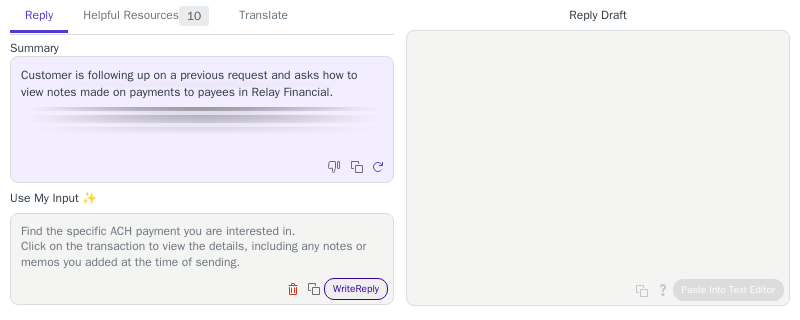 type on "improve:
Sorry to hear that you can't see these notes. Could you send a screenshot of what you're seeing when you follow these steps: Sign in to your Relay account.
Navigate to the Payments tab.
Look for the payment history or transaction list.
Find the specific ACH payment you are interested in.
Click on the transaction to view the details, including any notes or memos you added at the time of sending." 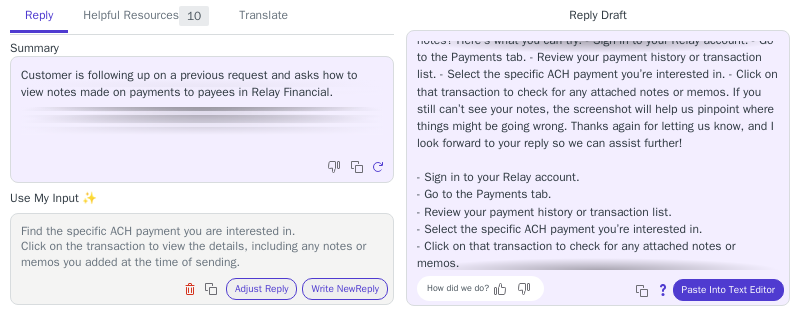 scroll, scrollTop: 165, scrollLeft: 0, axis: vertical 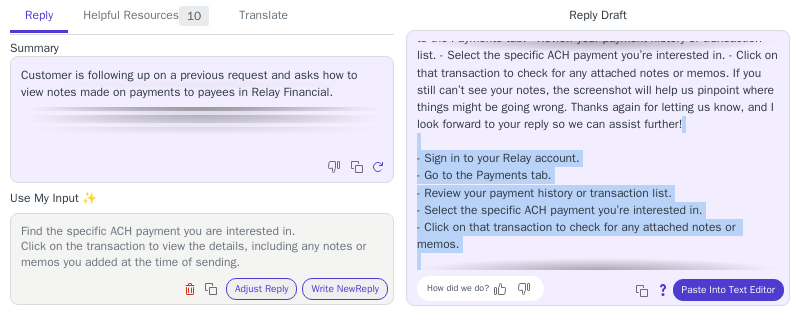 drag, startPoint x: 597, startPoint y: 262, endPoint x: 402, endPoint y: 54, distance: 285.11224 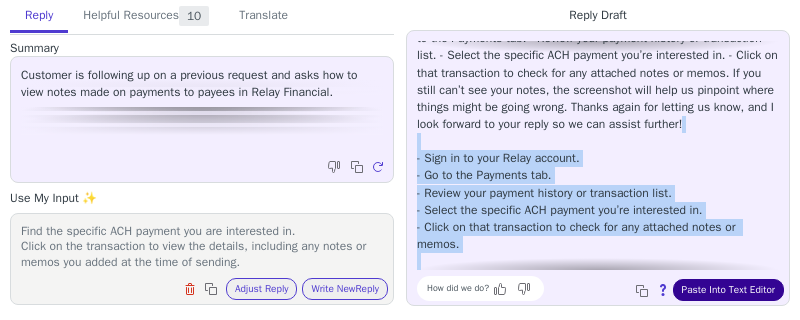 click on "Paste Into Text Editor" at bounding box center (728, 290) 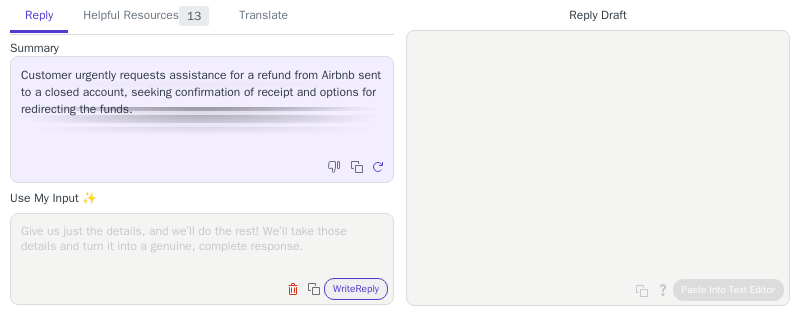 scroll, scrollTop: 0, scrollLeft: 0, axis: both 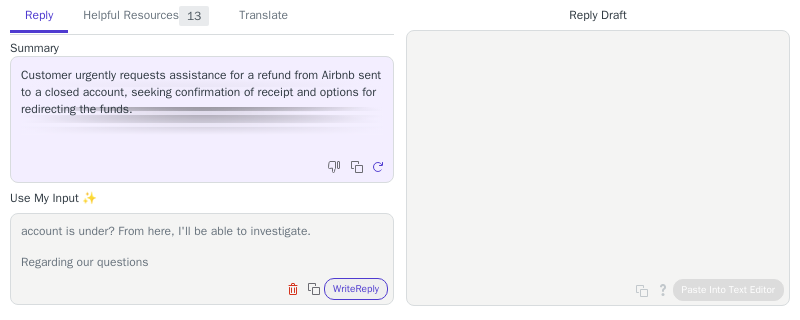 click on "Improve: hi [FIRST], I'm sorry to hear about this and hopefully I can assist you here. Would you be able to let me know the last four digits of this account as well as the name of the business this account is under? From here, I'll be able to investigate.
Regarding our questions" at bounding box center (202, 246) 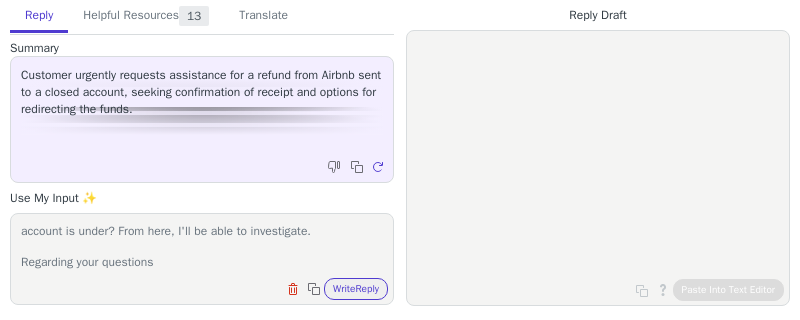 click on "Improve: hi [FIRST] [LAST], I'm sorry to hear about this and hopefully I can assist you here. Would you be able to let me know the last four digits of this account as well as the name of the business this account is under? From here, I'll be able to investigate.
Regarding your questions" at bounding box center (202, 246) 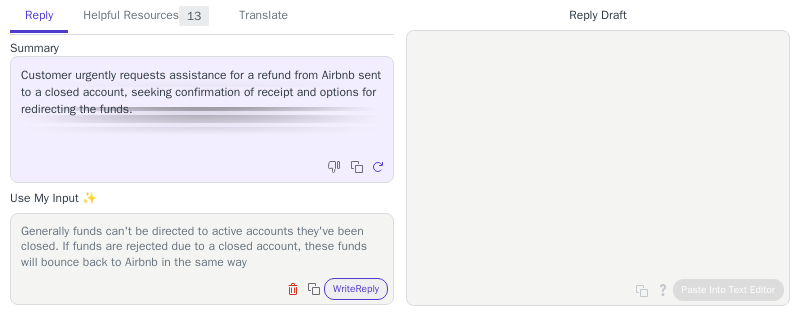 scroll, scrollTop: 123, scrollLeft: 0, axis: vertical 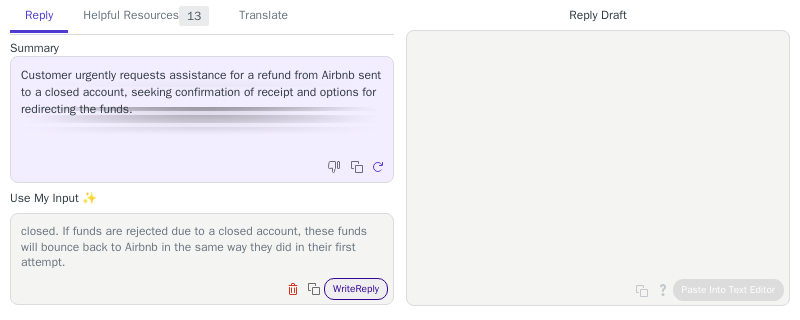 type on "Improve: hi [FIRST], I'm sorry to hear about this and hopefully I can assist you here. Would you be able to let me know the last four digits of this account as well as the name of the business this account is under? From here, I'll be able to investigate.
Regarding your questions, I'll have to check if the funds had been received, though if it was closed, this wouldn't be the case. Generally funds can't be directed to active accounts they've been closed. If funds are rejected due to a closed account, these funds will bounce back to Airbnb in the same way they did in their first attempt." 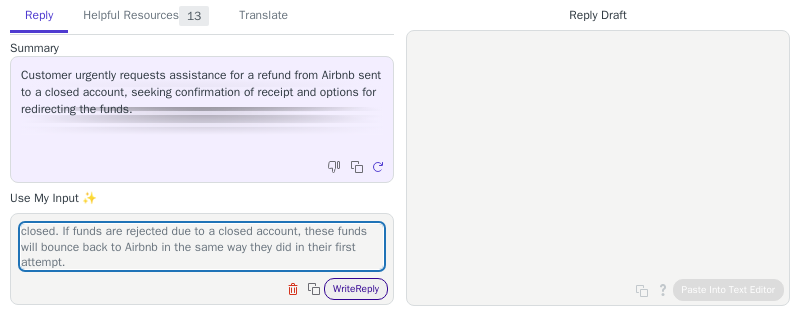 click on "Write  Reply" at bounding box center (356, 289) 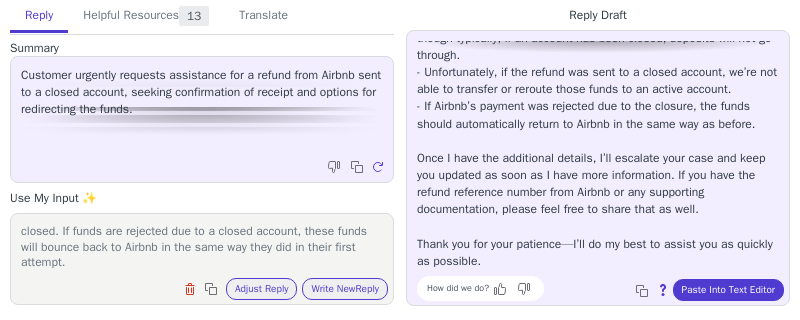 scroll, scrollTop: 302, scrollLeft: 0, axis: vertical 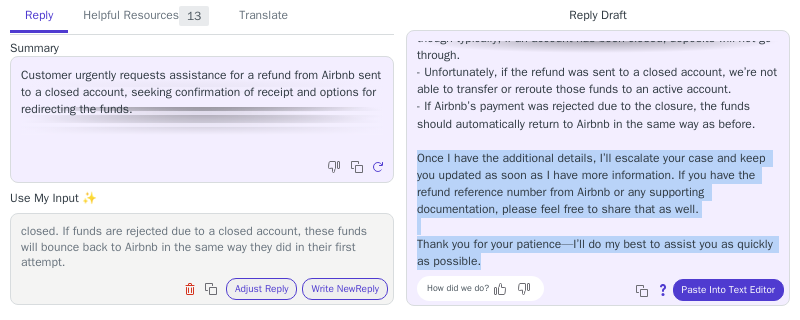 drag, startPoint x: 537, startPoint y: 259, endPoint x: 449, endPoint y: 216, distance: 97.94386 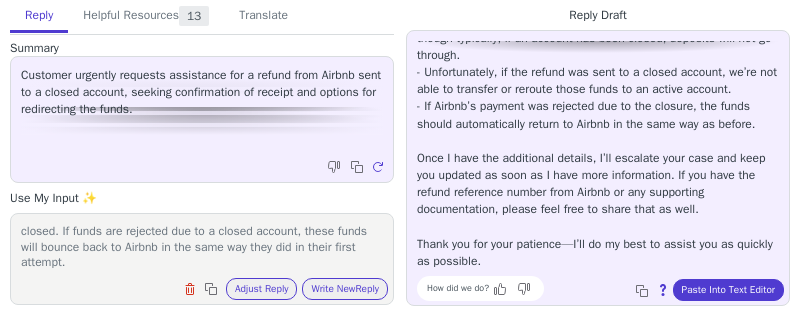click on "Hello [FIRST] [LAST], Thank you for reaching out and sharing the details of your situation—I understand how stressful this must be, especially given the urgency. To start looking into this for you, could you please provide the last four digits of the closed account, as well as the business name it was registered under? This information will help me investigate the status of the refund with our back-office team right away. In response to your questions: - I’ll first confirm whether any funds were received on our end, though typically, if an account has been closed, deposits will not go through. - Unfortunately, if the refund was sent to a closed account, we’re not able to transfer or reroute those funds to an active account. - If Airbnb’s payment was rejected due to the closure, the funds should automatically return to Airbnb in the same way as before. Thank you for your patience—I’ll do my best to assist you as quickly as possible." at bounding box center [598, 38] 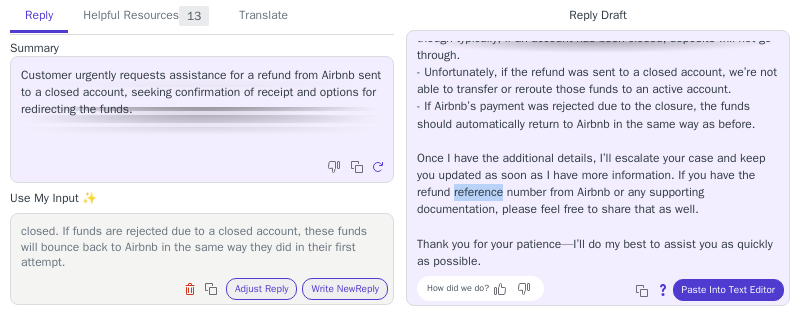 click on "Hello [FIRST] [LAST], Thank you for reaching out and sharing the details of your situation—I understand how stressful this must be, especially given the urgency. To start looking into this for you, could you please provide the last four digits of the closed account, as well as the business name it was registered under? This information will help me investigate the status of the refund with our back-office team right away. In response to your questions: - I’ll first confirm whether any funds were received on our end, though typically, if an account has been closed, deposits will not go through. - Unfortunately, if the refund was sent to a closed account, we’re not able to transfer or reroute those funds to an active account. - If Airbnb’s payment was rejected due to the closure, the funds should automatically return to Airbnb in the same way as before. Thank you for your patience—I’ll do my best to assist you as quickly as possible." at bounding box center [598, 38] 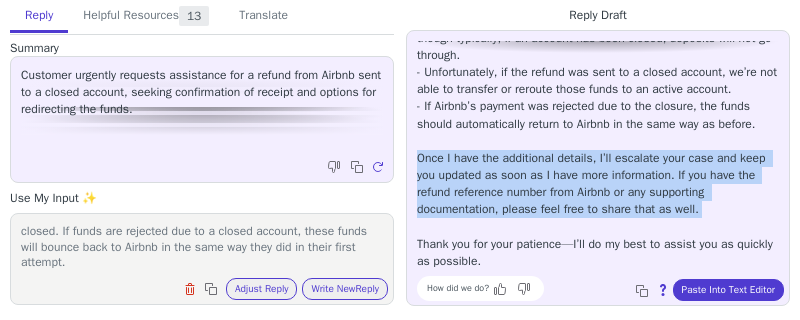 click on "Hello [FIRST] [LAST], Thank you for reaching out and sharing the details of your situation—I understand how stressful this must be, especially given the urgency. To start looking into this for you, could you please provide the last four digits of the closed account, as well as the business name it was registered under? This information will help me investigate the status of the refund with our back-office team right away. In response to your questions: - I’ll first confirm whether any funds were received on our end, though typically, if an account has been closed, deposits will not go through. - Unfortunately, if the refund was sent to a closed account, we’re not able to transfer or reroute those funds to an active account. - If Airbnb’s payment was rejected due to the closure, the funds should automatically return to Airbnb in the same way as before. Thank you for your patience—I’ll do my best to assist you as quickly as possible." at bounding box center (598, 38) 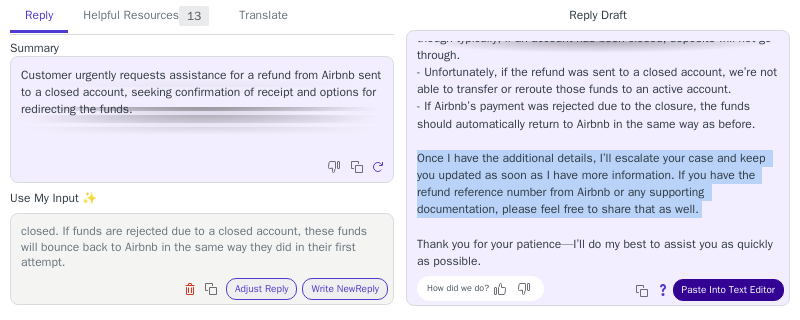 click on "Paste Into Text Editor" at bounding box center (728, 290) 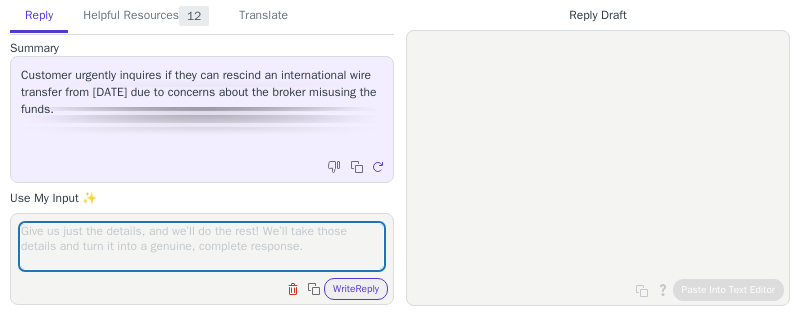 scroll, scrollTop: 0, scrollLeft: 0, axis: both 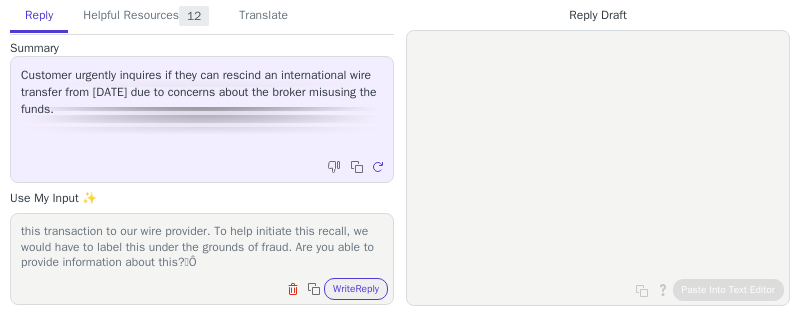 click on "Improve: hi [NAME], thanks for reaching out and I'm gonna report this transaction to our wire provider. To help initiate this recall, we would have to label this under the grounds of fraud. Are you able to provide information about this?Ô" at bounding box center (202, 246) 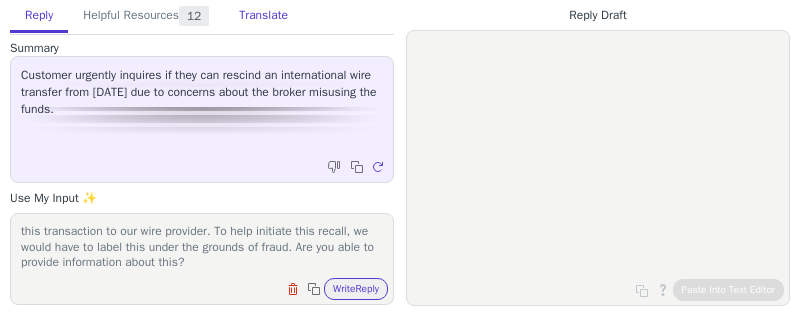 type on "Improve: hi [NAME], thanks for reaching out and I'm gonna report this transaction to our wire provider. To help initiate this recall, we would have to label this under the grounds of fraud. Are you able to provide information about this?" 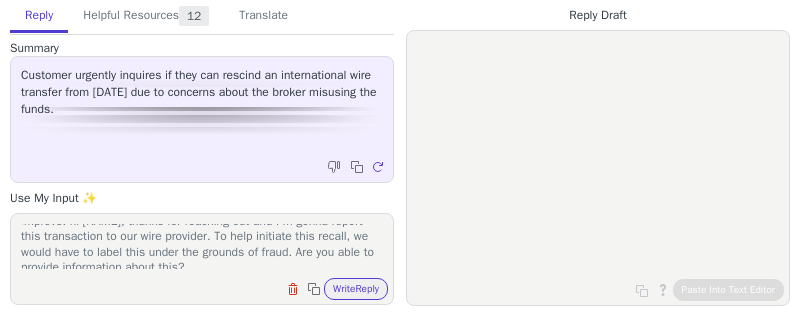 scroll, scrollTop: 16, scrollLeft: 0, axis: vertical 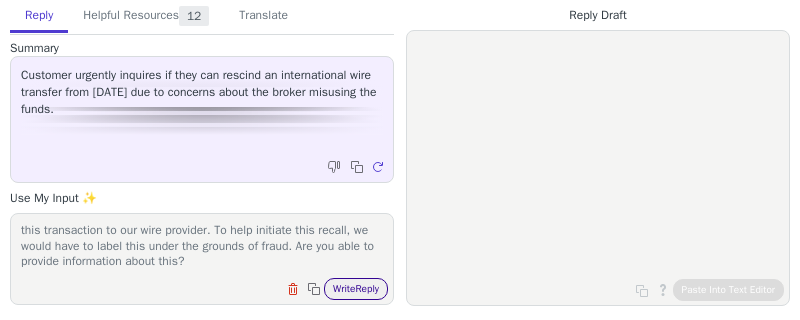 click on "Write  Reply" at bounding box center (356, 289) 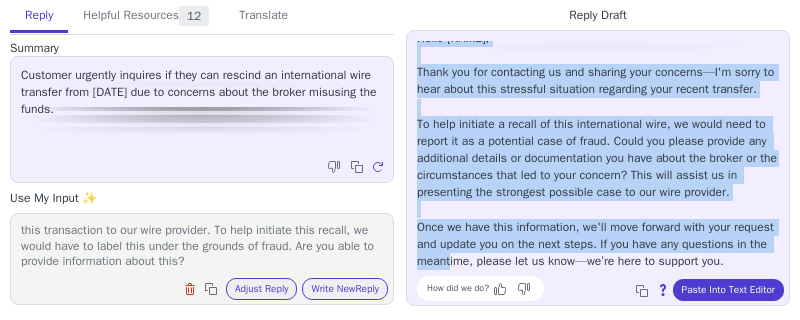 scroll, scrollTop: 62, scrollLeft: 0, axis: vertical 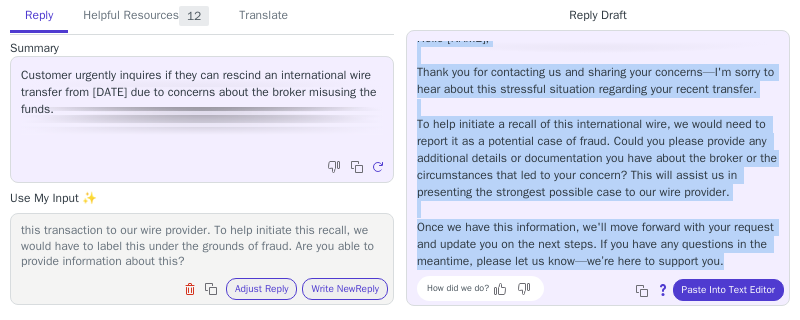 drag, startPoint x: 416, startPoint y: 50, endPoint x: 545, endPoint y: 263, distance: 249.01807 